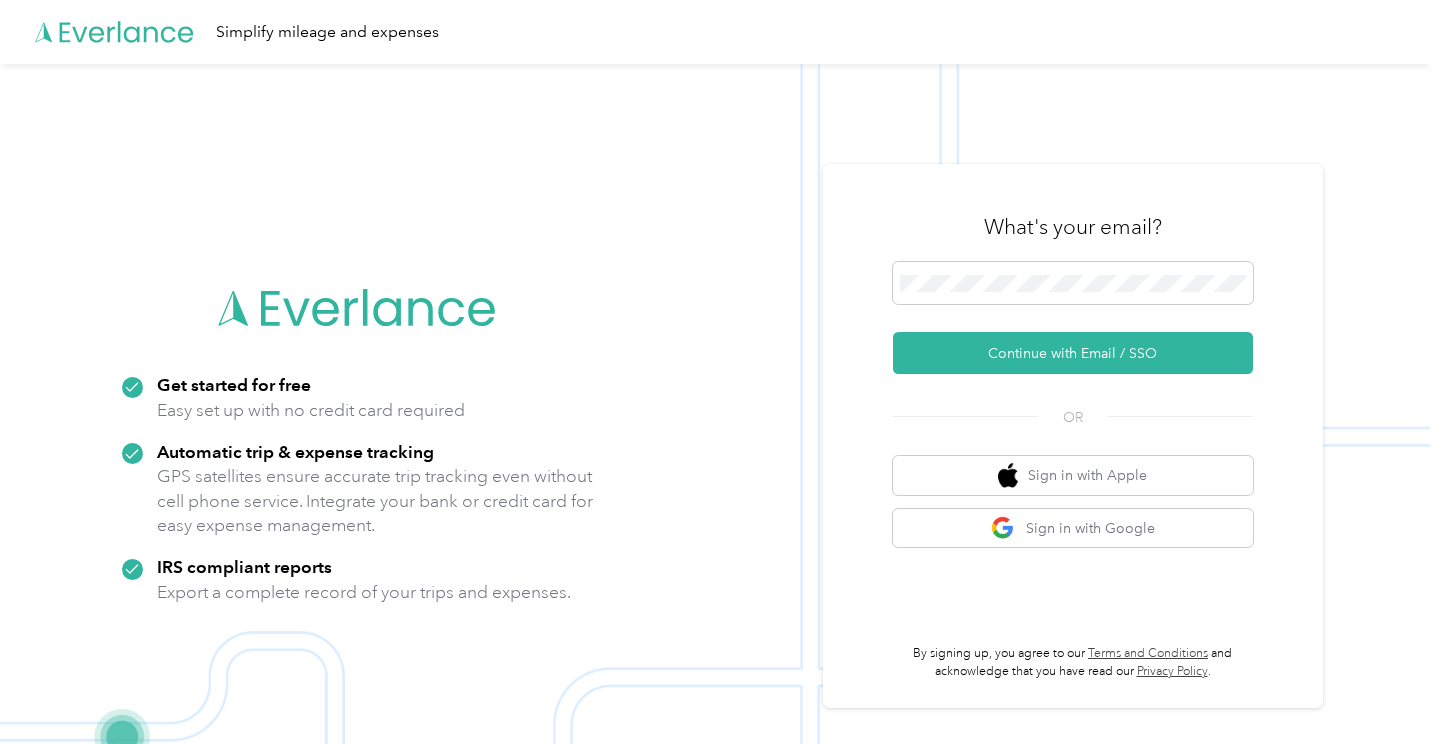 scroll, scrollTop: 0, scrollLeft: 0, axis: both 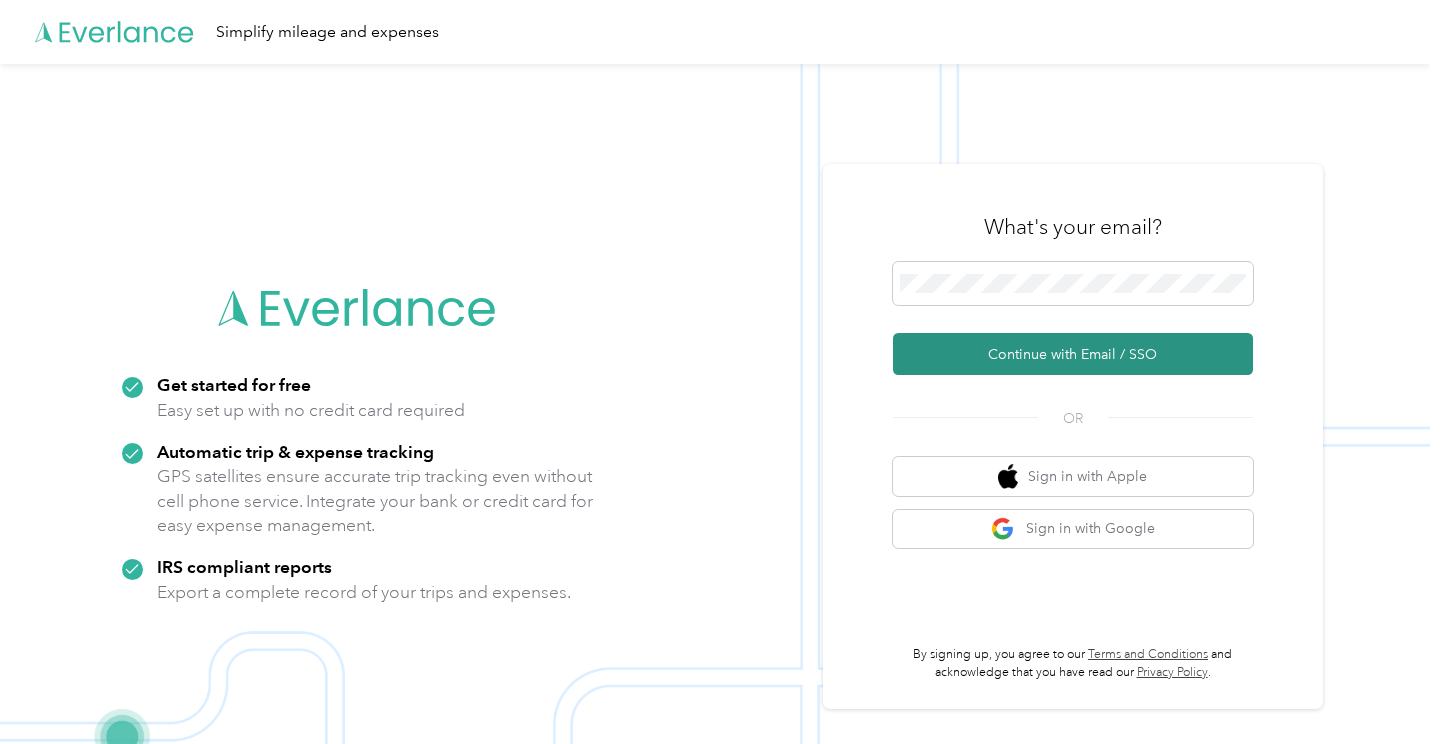 click on "Continue with Email / SSO" at bounding box center [1073, 354] 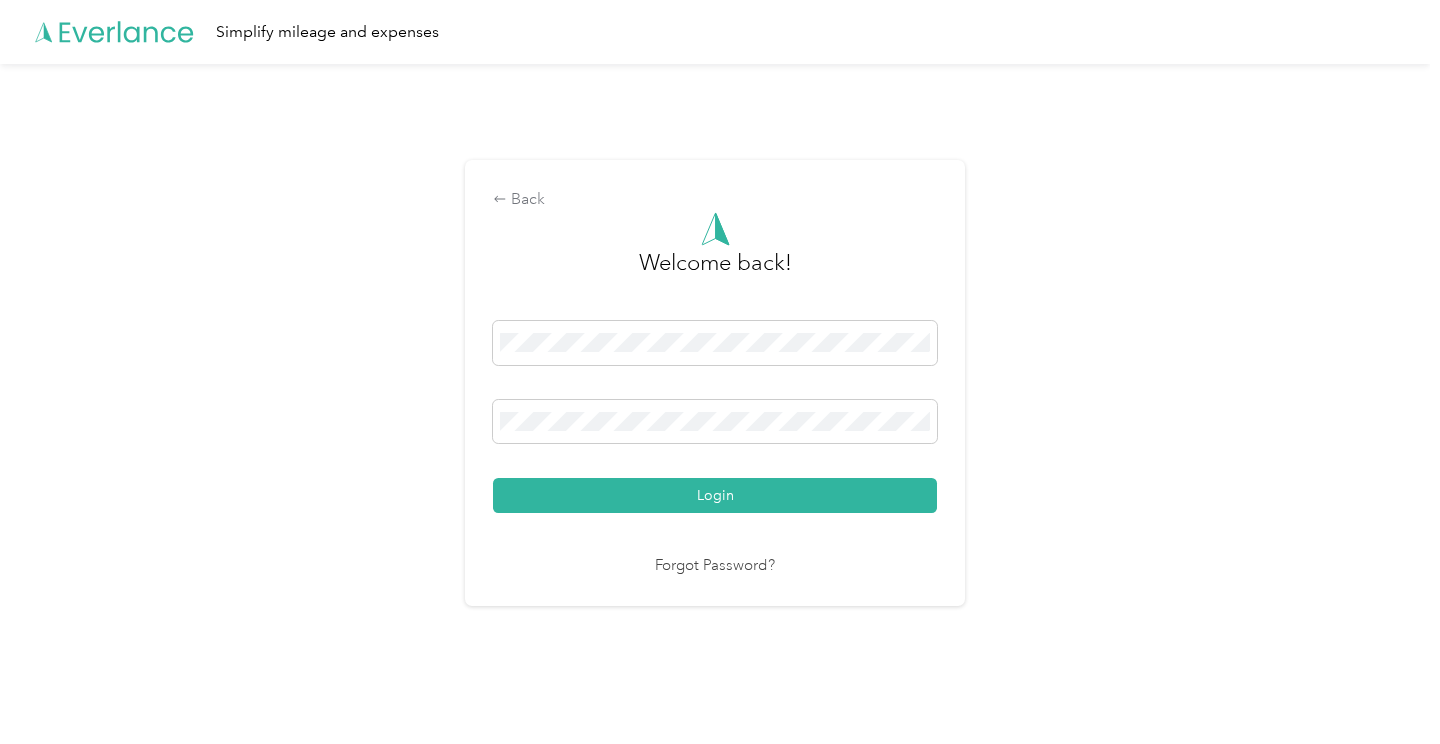 click on "Login" at bounding box center [715, 495] 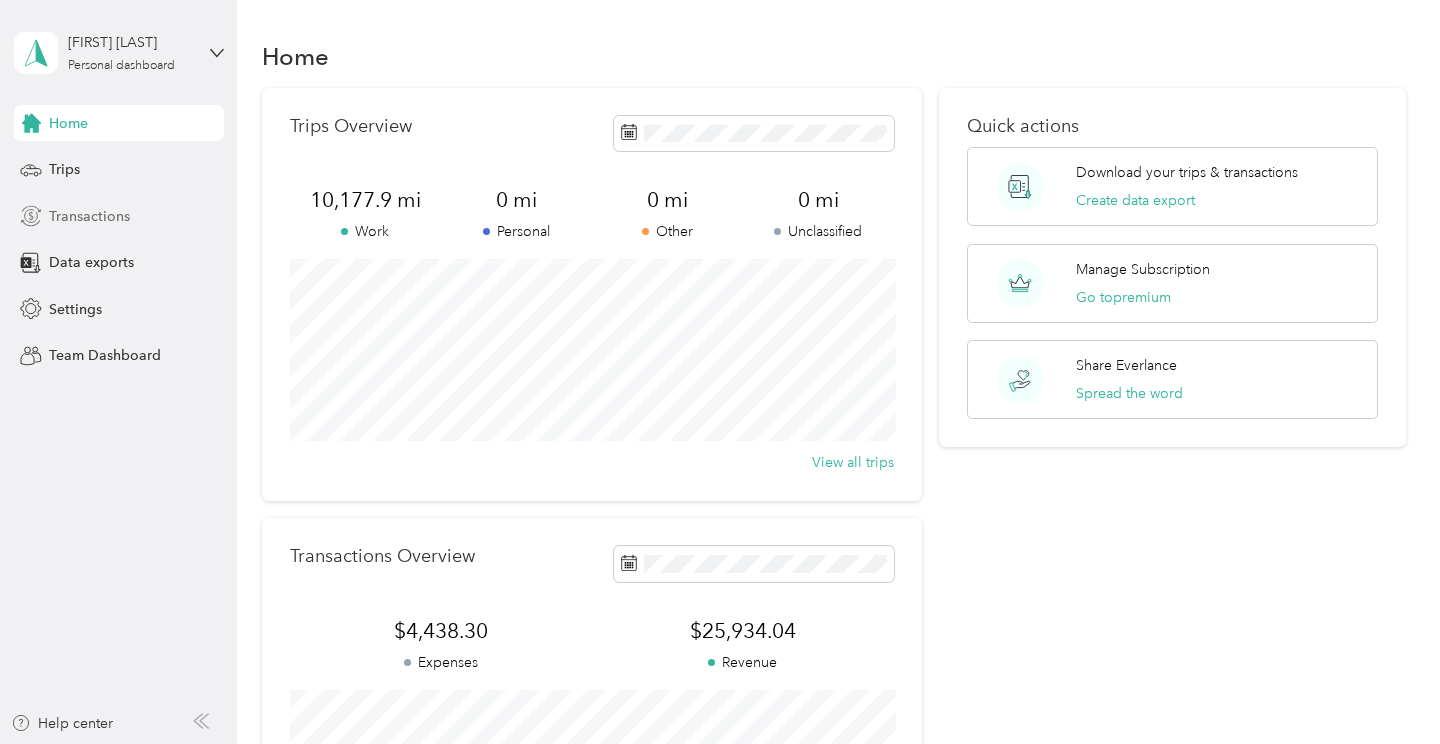 click on "Transactions" at bounding box center [89, 216] 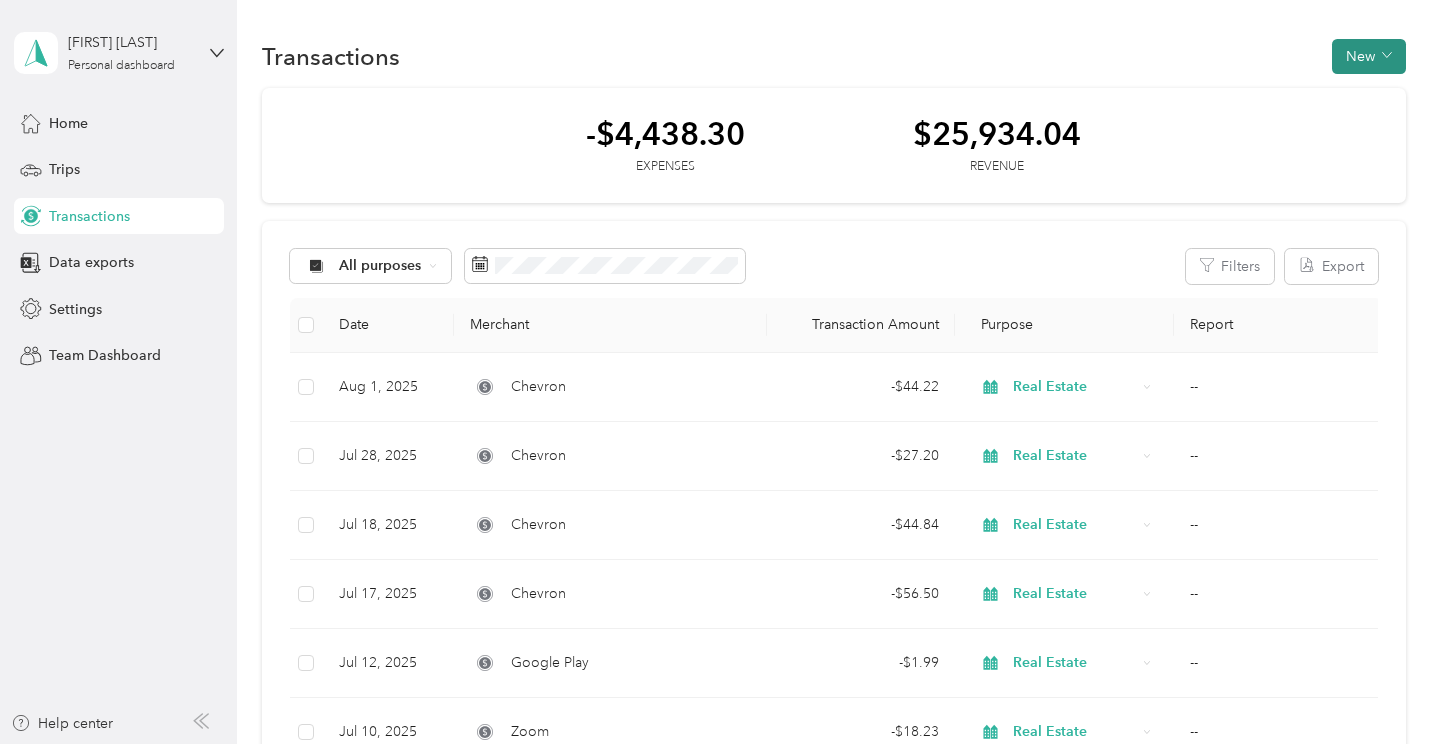 click on "New" at bounding box center [1369, 56] 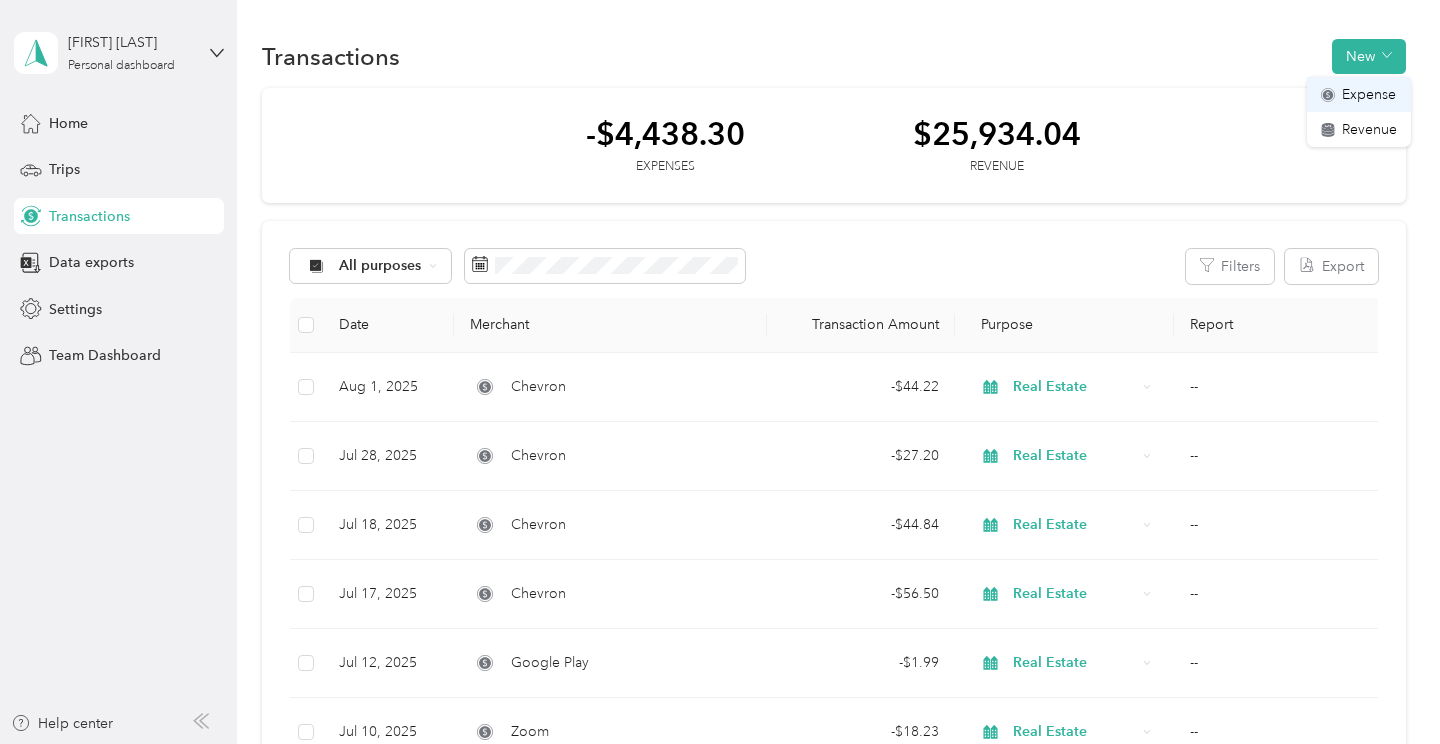 click on "Expense" at bounding box center [1369, 94] 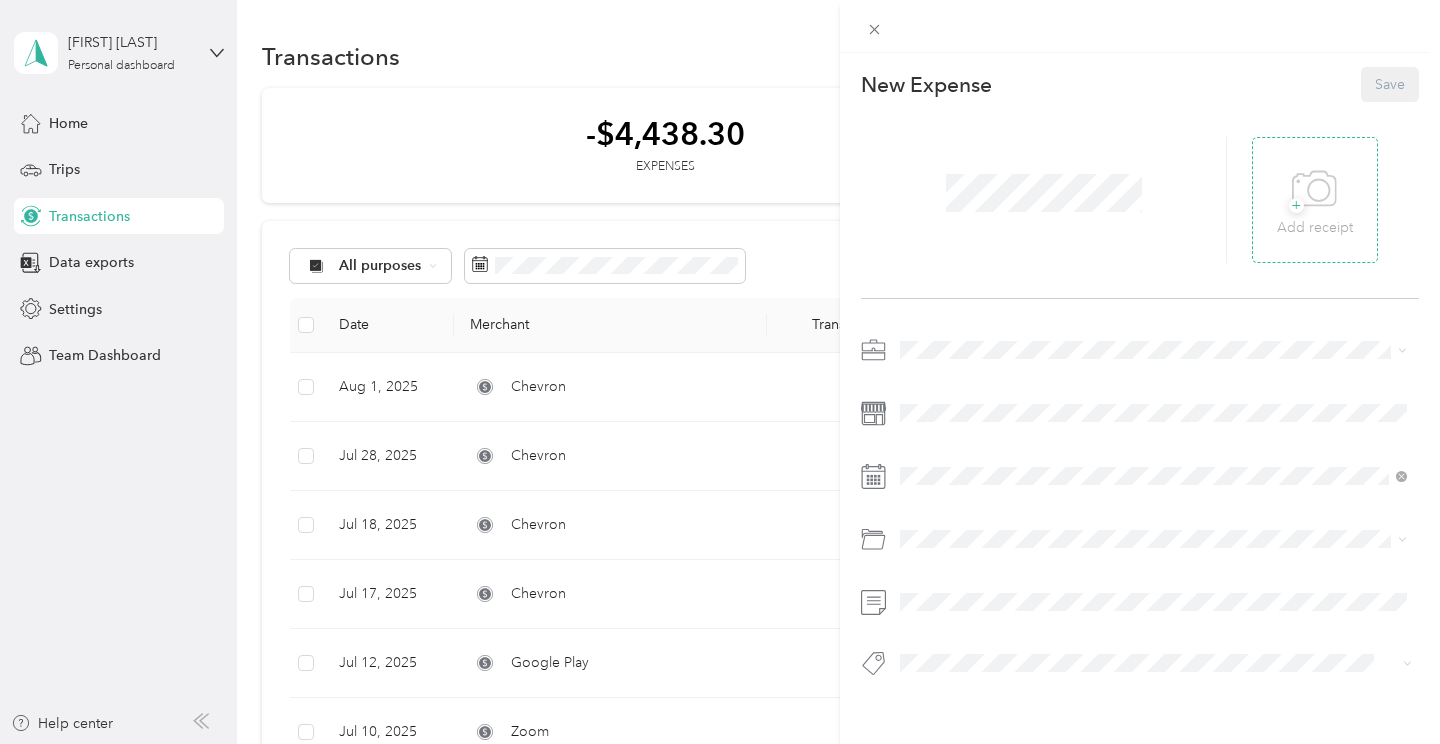 click 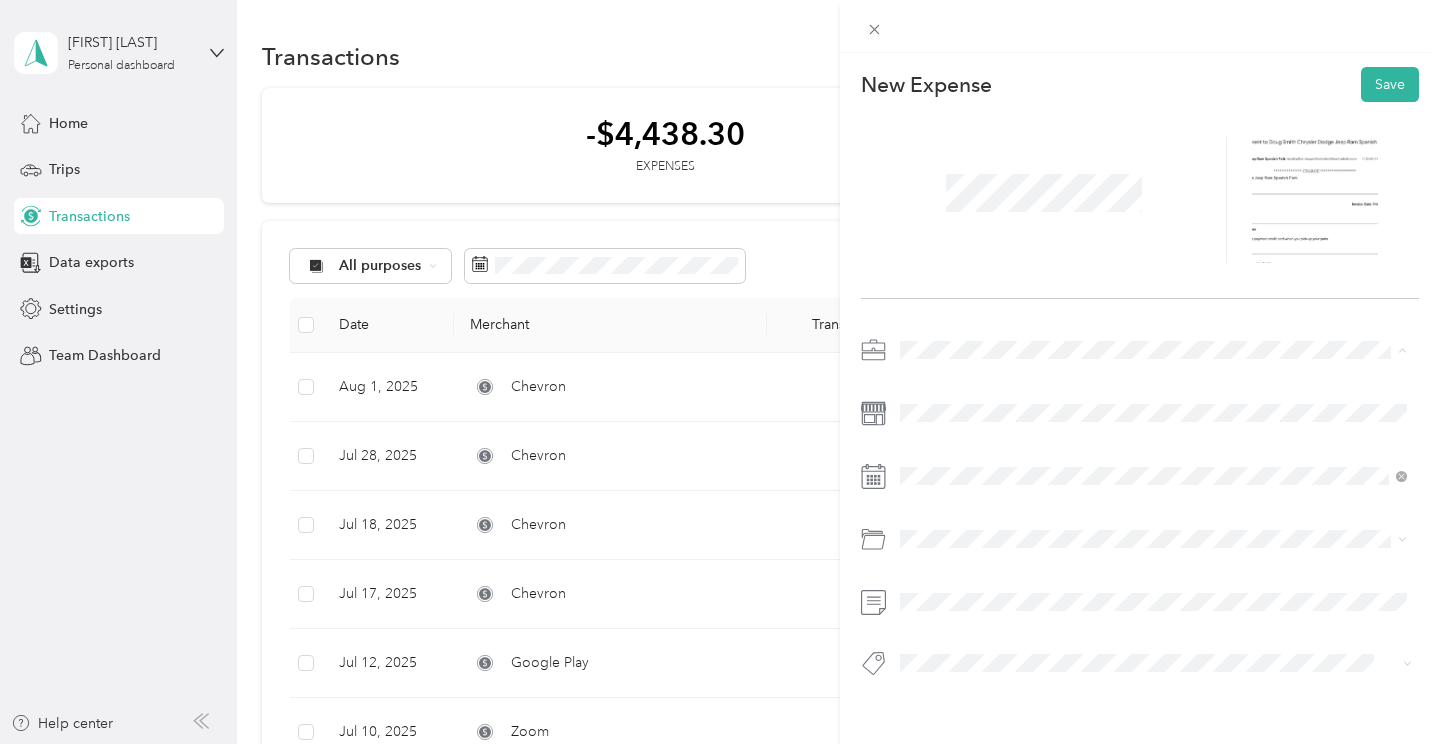 click on "Real Estate" at bounding box center (940, 490) 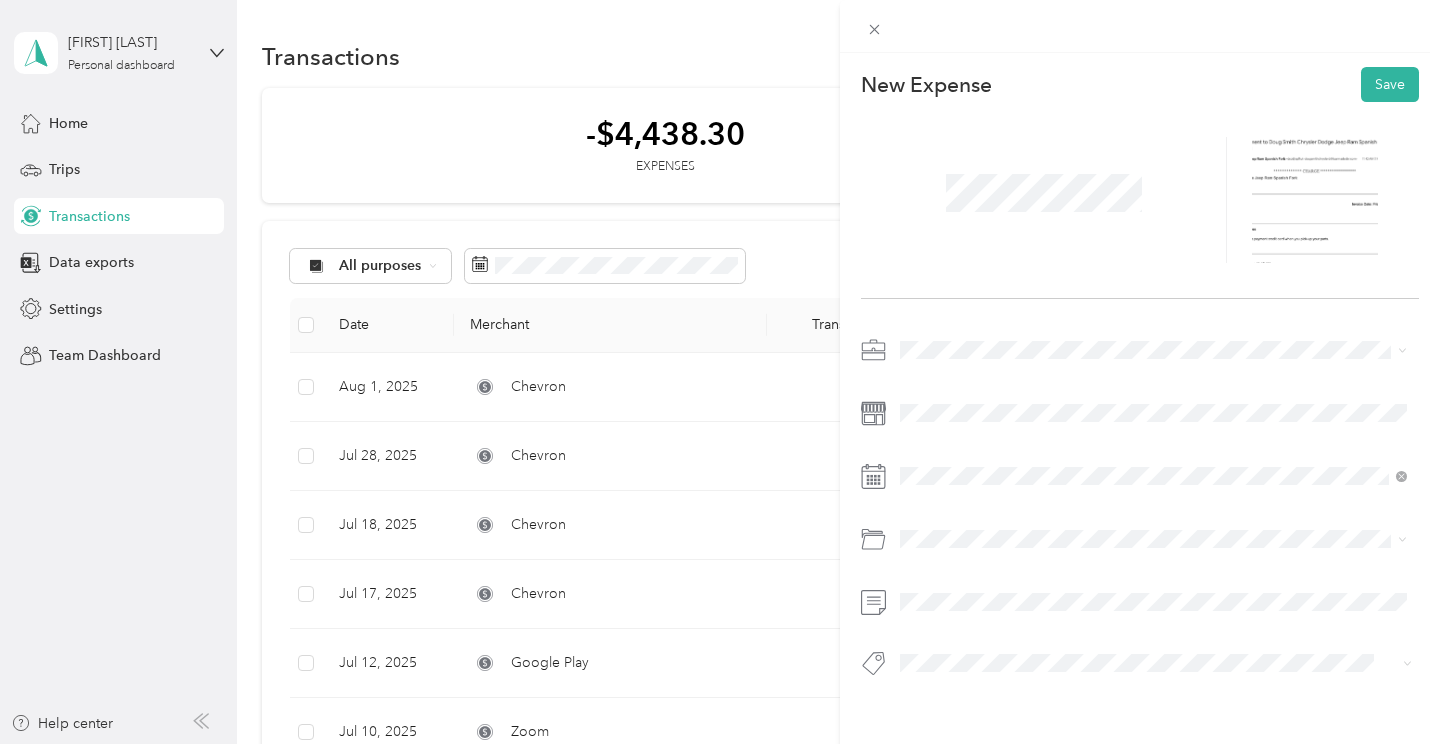 click on "Vehicle Maintenance" at bounding box center (971, 387) 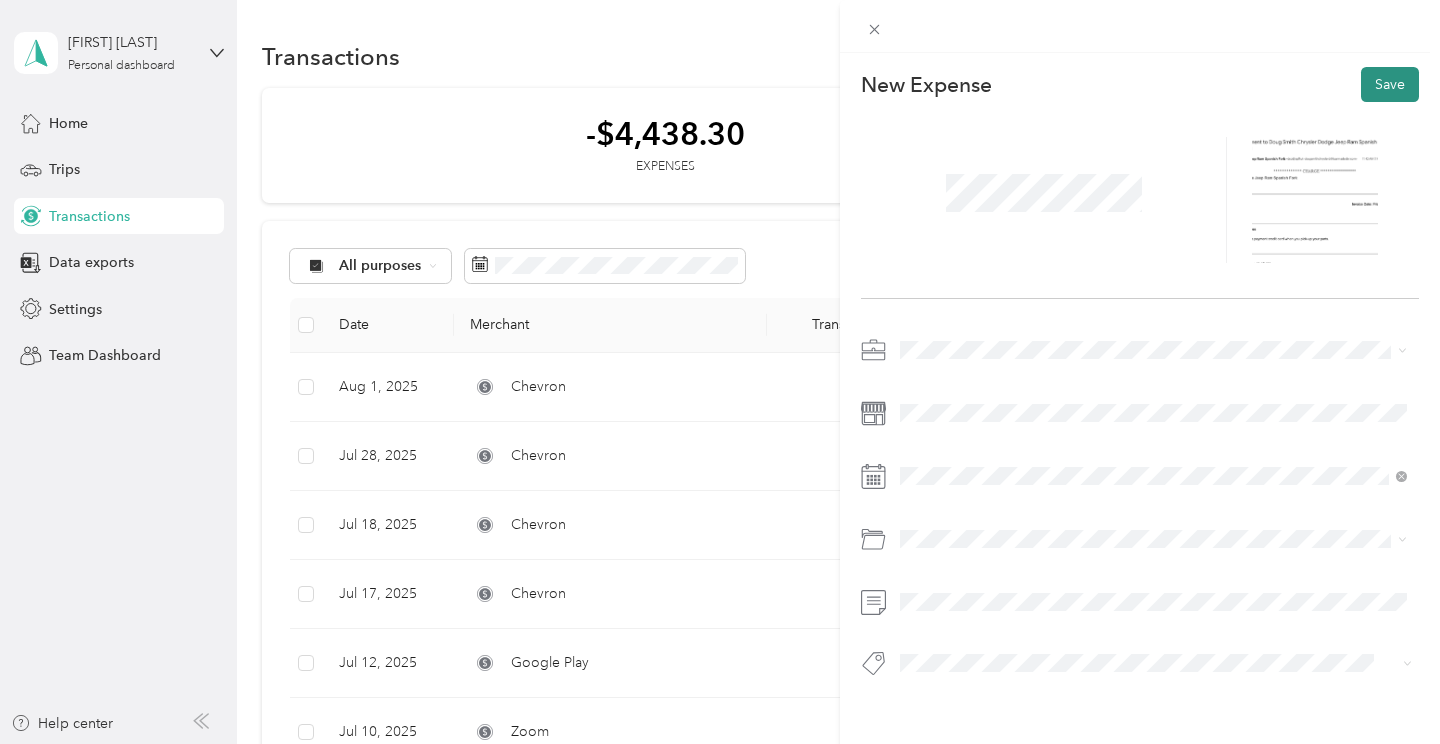 click on "Save" at bounding box center (1390, 84) 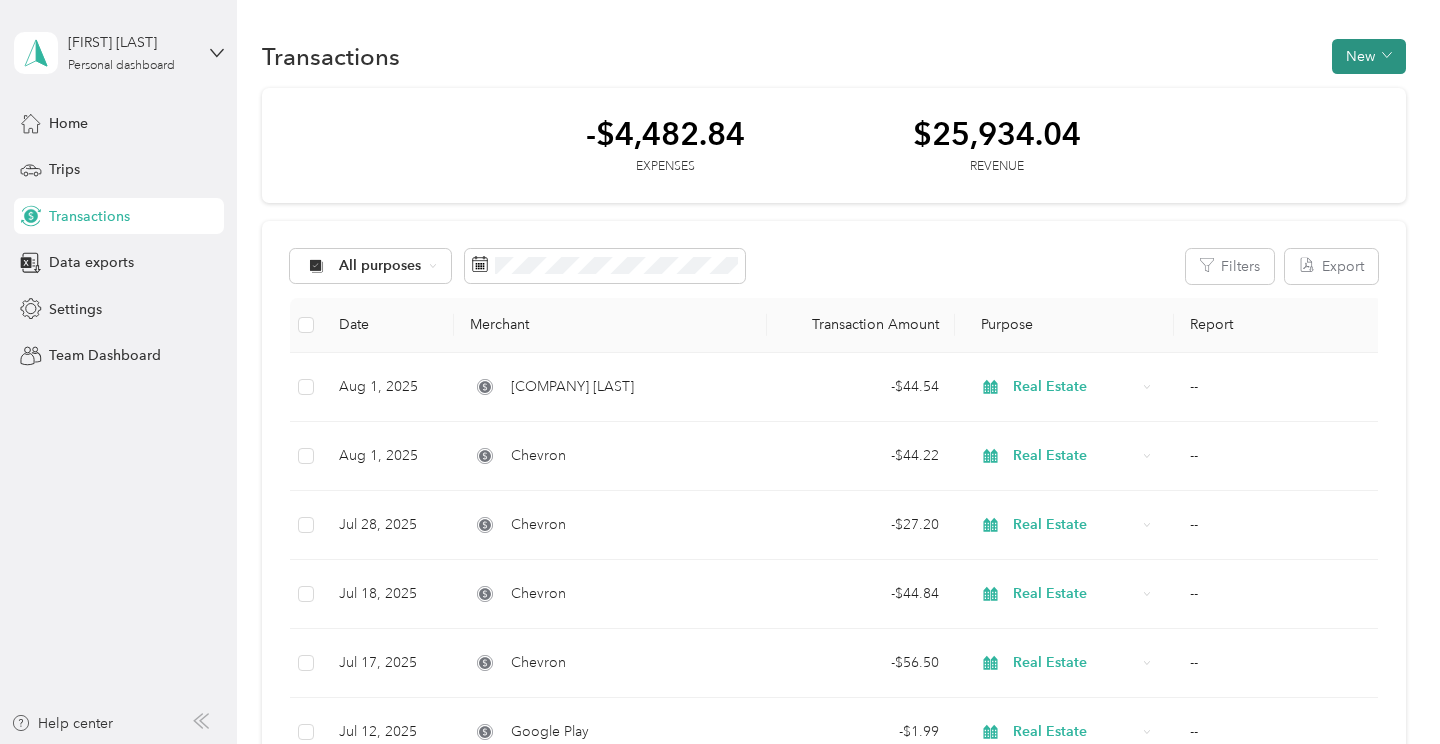 click on "New" at bounding box center (1369, 56) 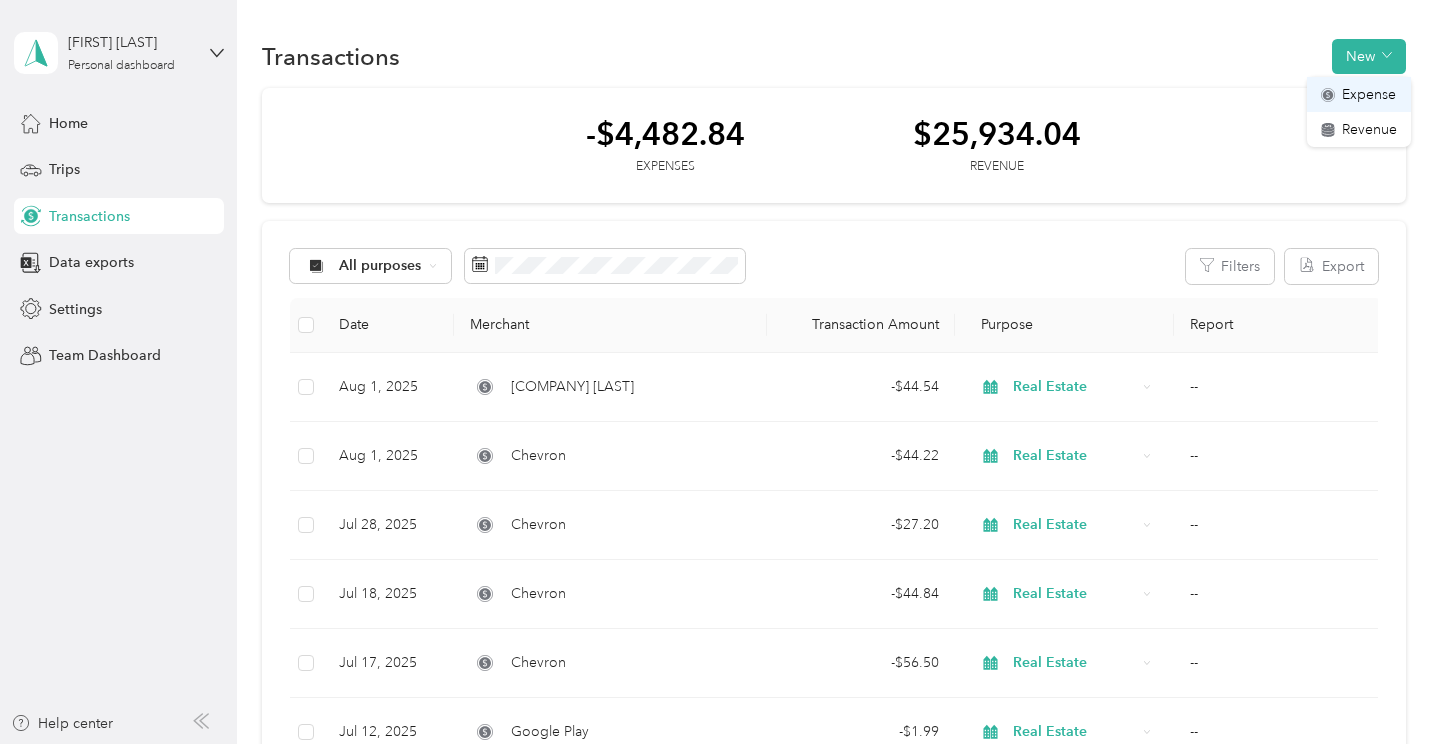 click on "Expense" at bounding box center (1369, 94) 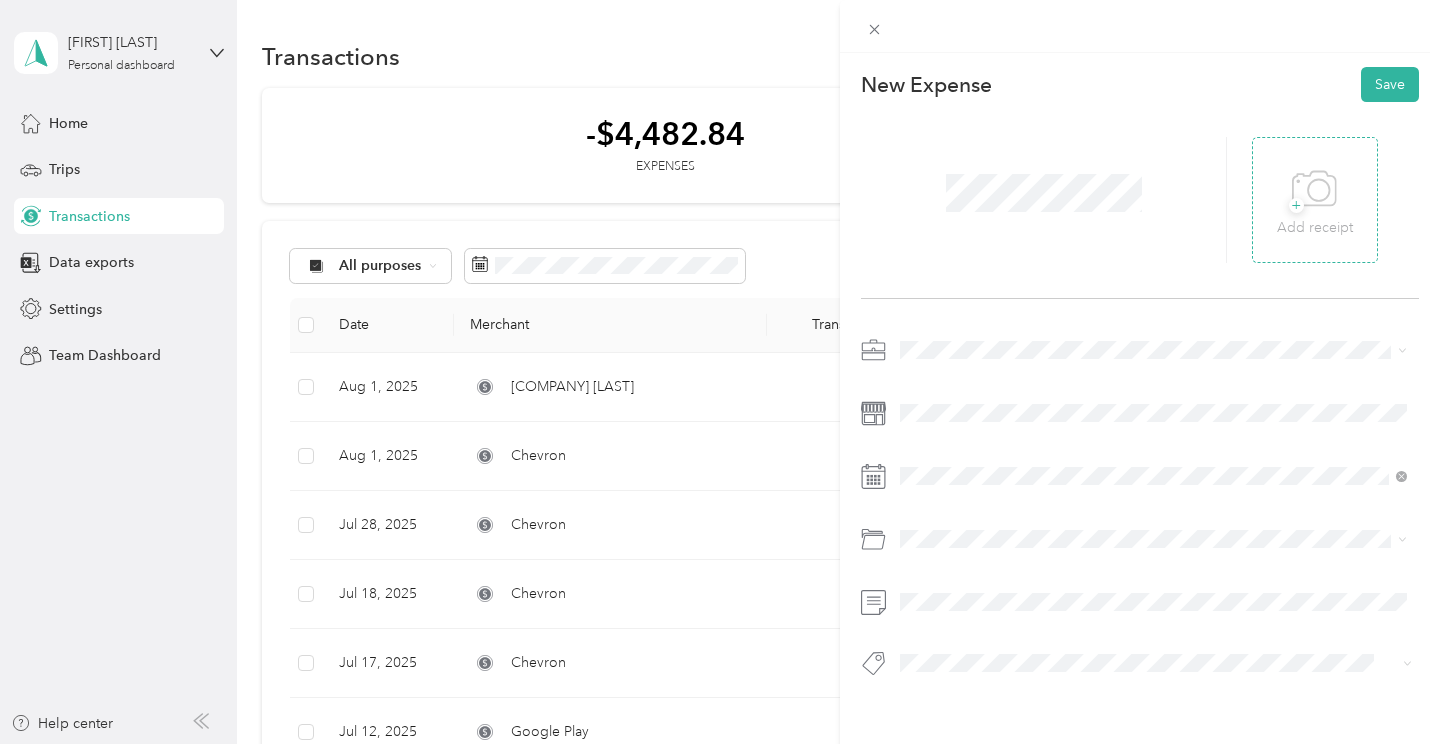 click 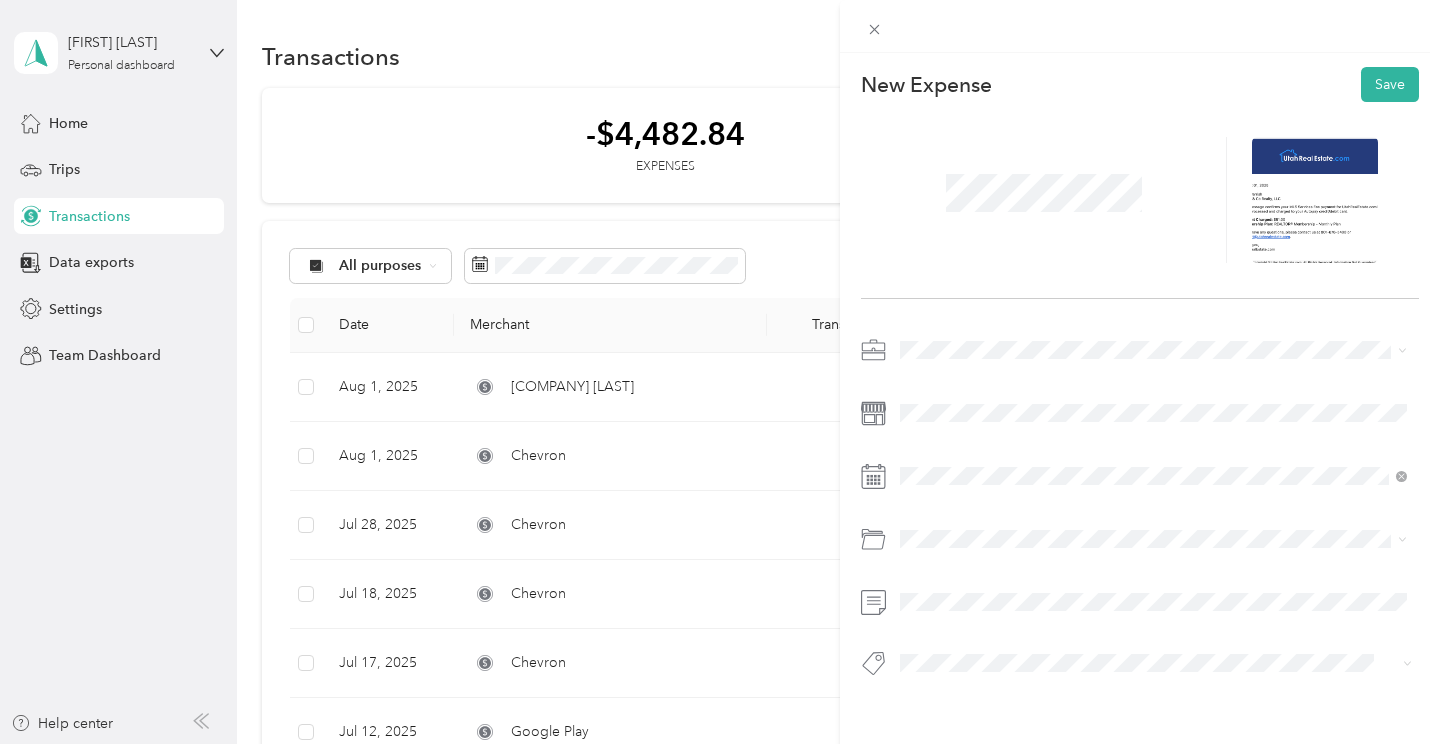 click on "Real Estate" at bounding box center [940, 487] 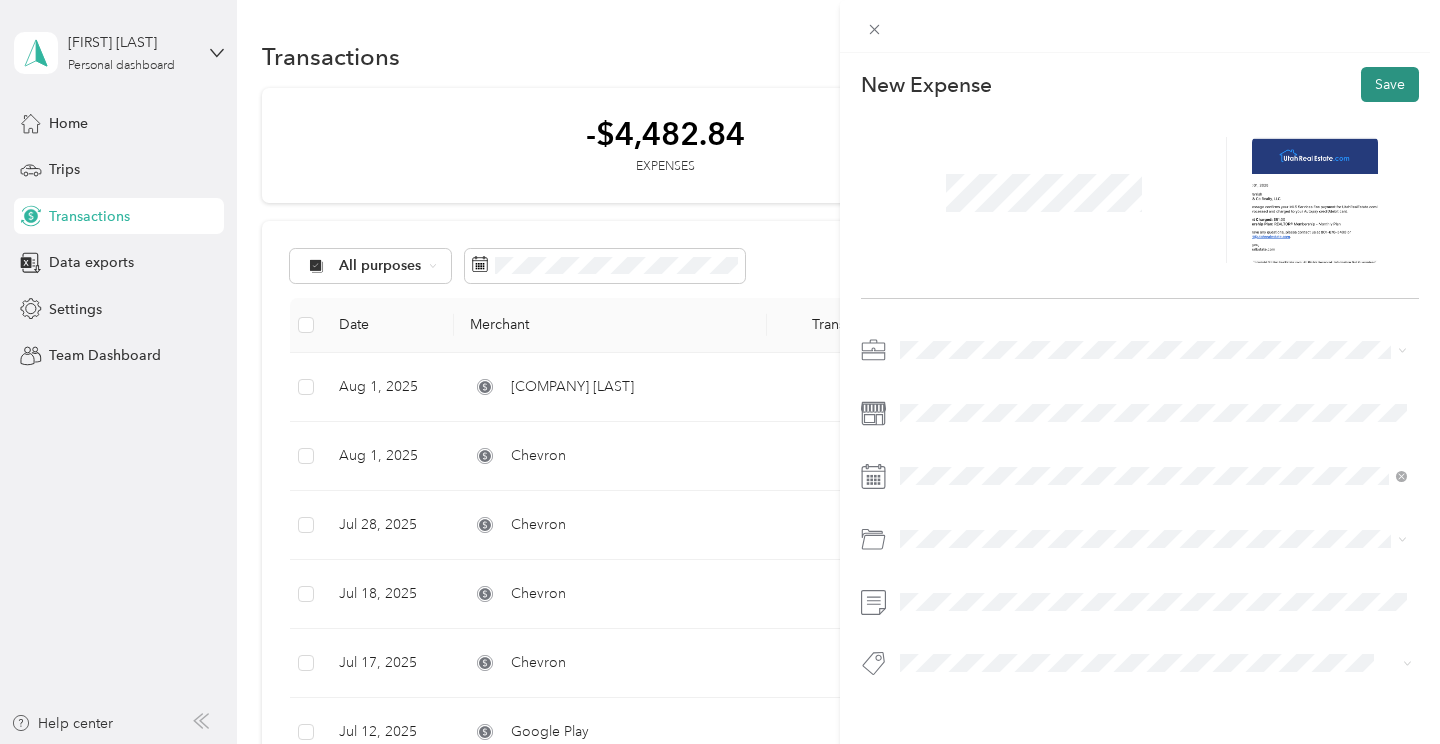 click on "Save" at bounding box center (1390, 84) 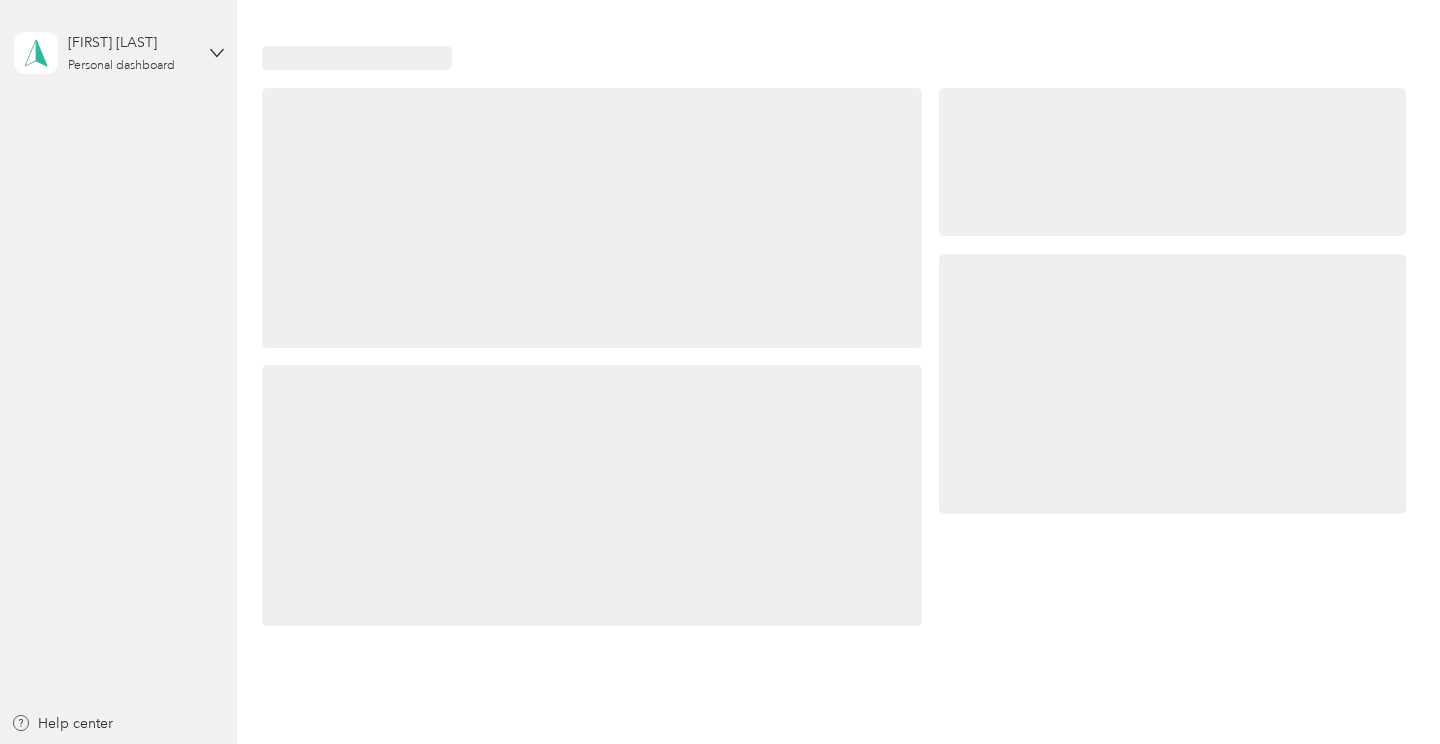 scroll, scrollTop: 0, scrollLeft: 0, axis: both 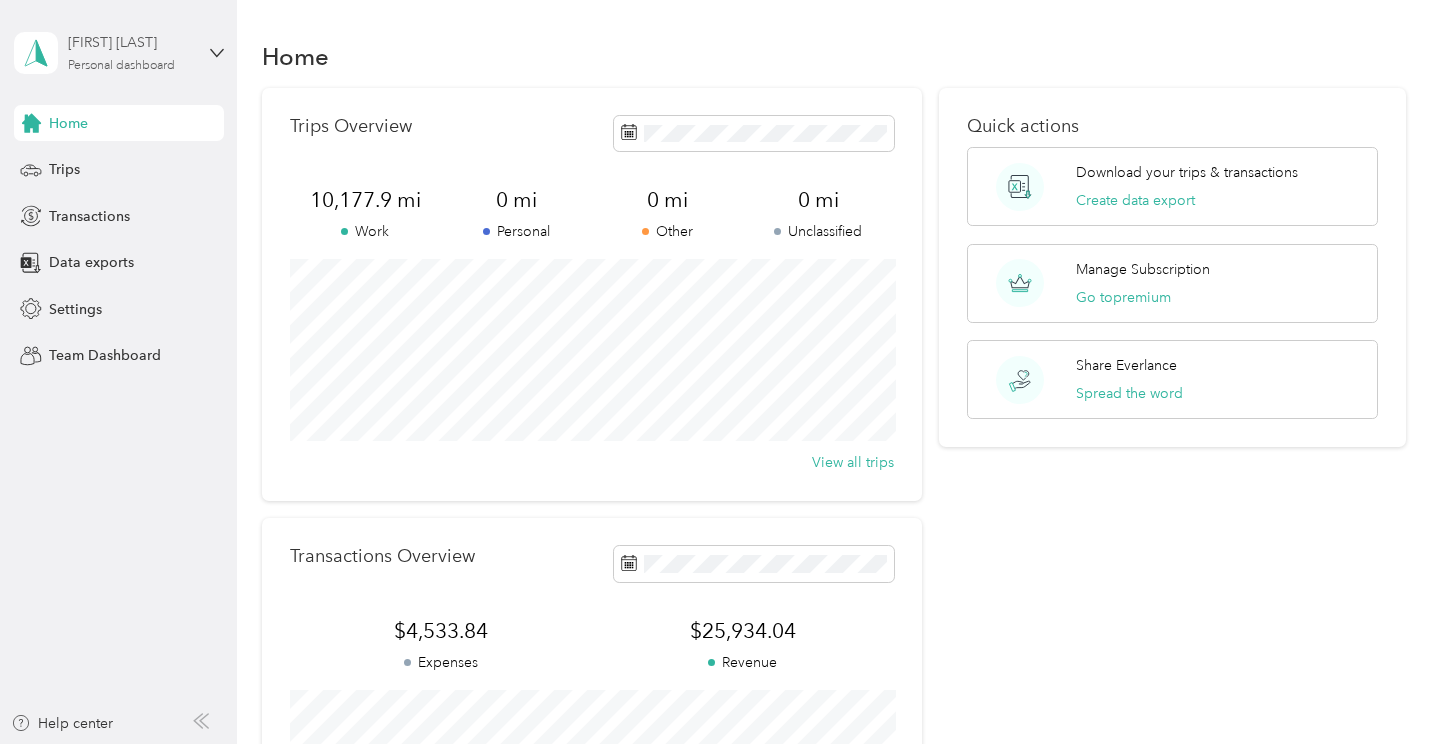 click on "[FIRST] [LAST]" at bounding box center (130, 42) 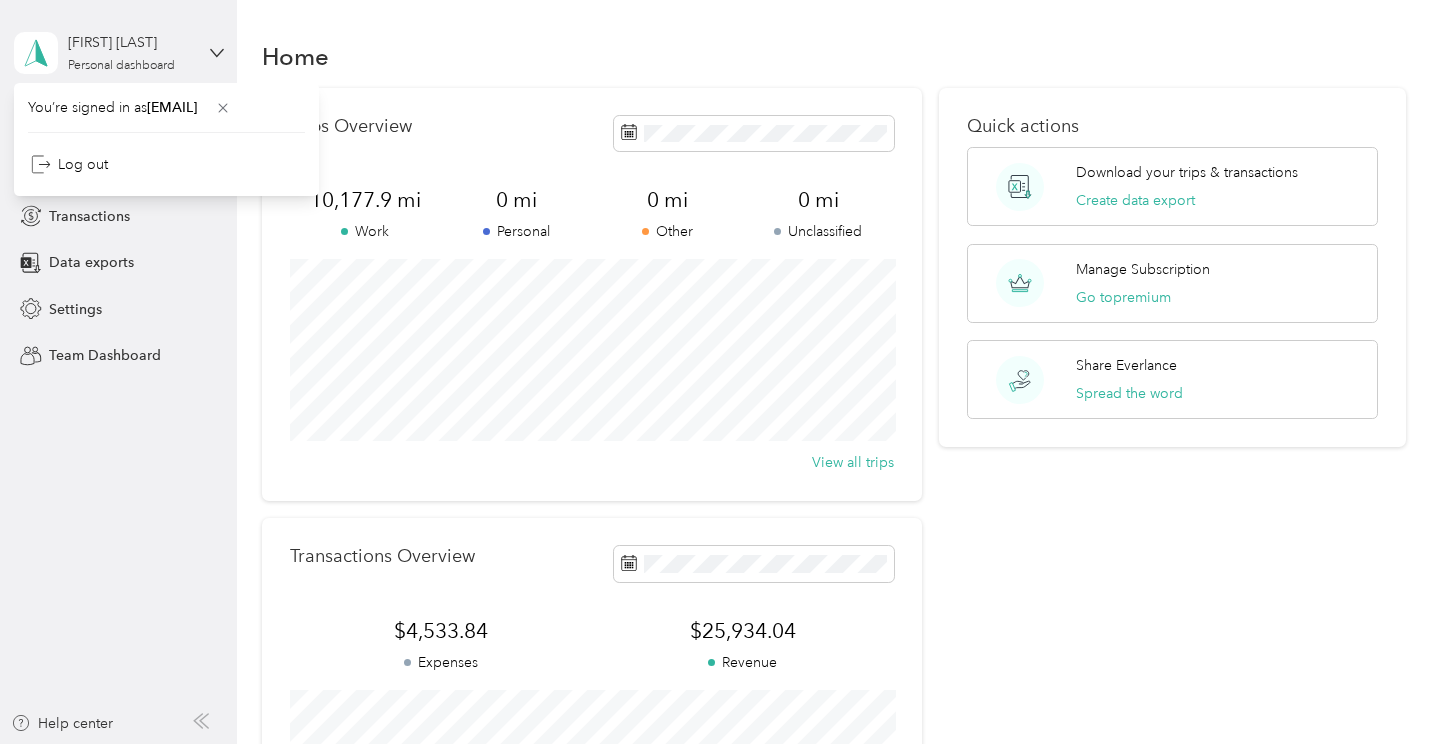 click on "[FIRST] [LAST] Personal dashboard" at bounding box center [119, 53] 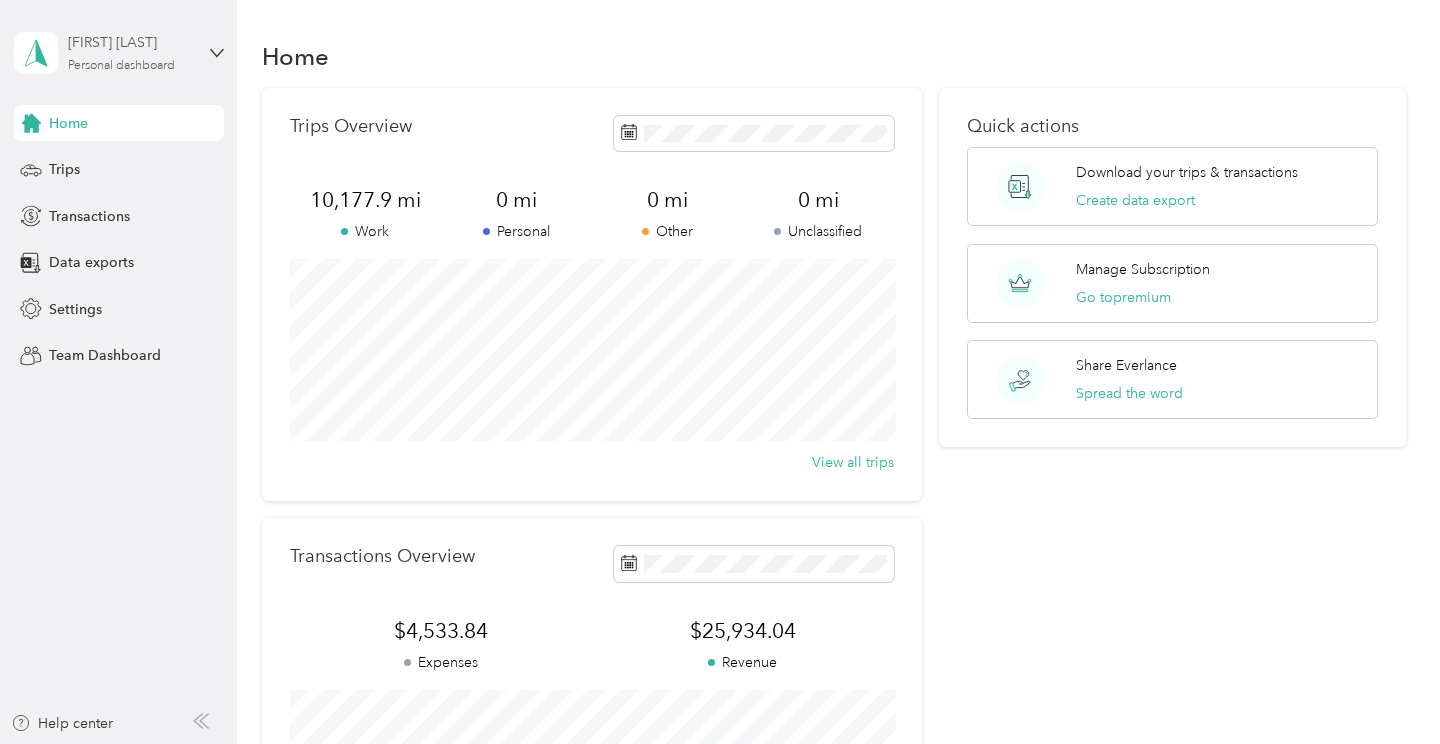 click on "Personal dashboard" at bounding box center (121, 66) 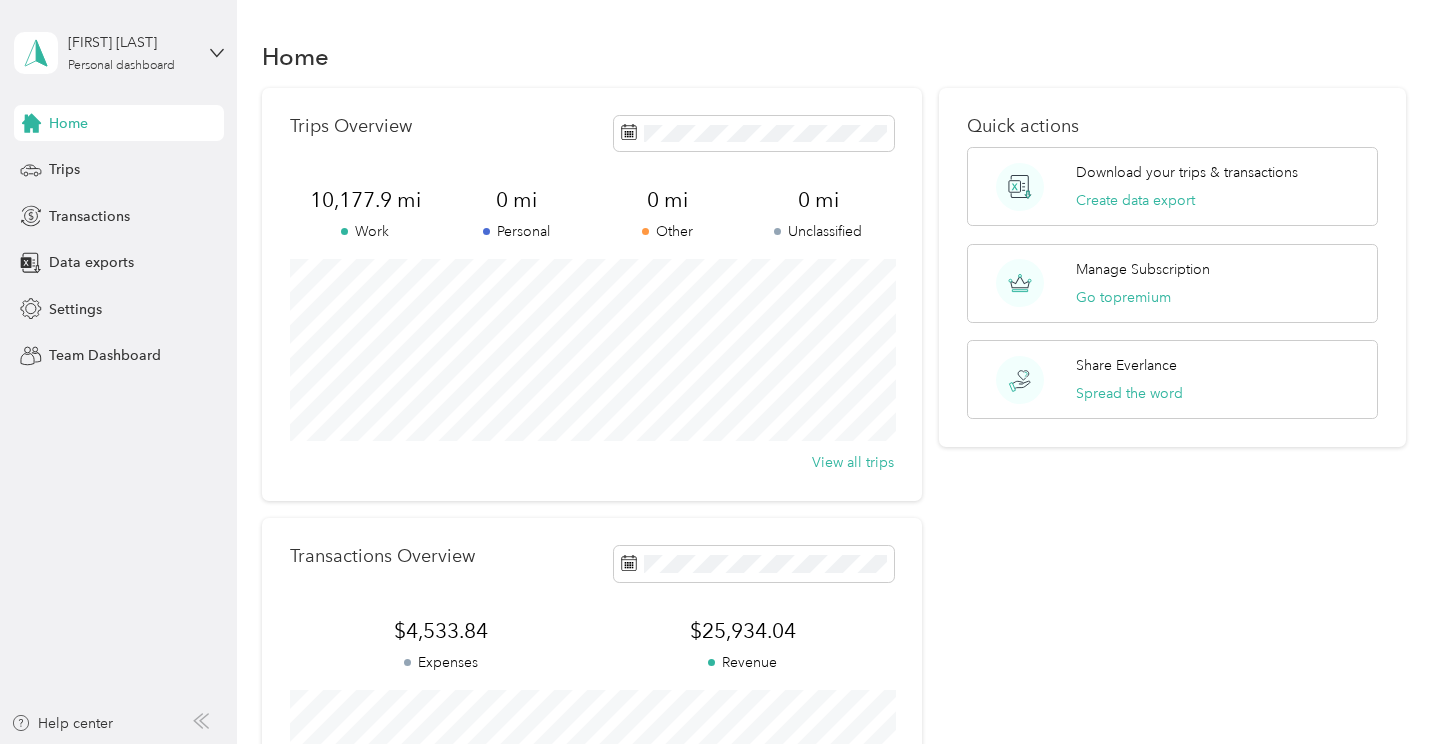 click on "Home" at bounding box center [834, 56] 